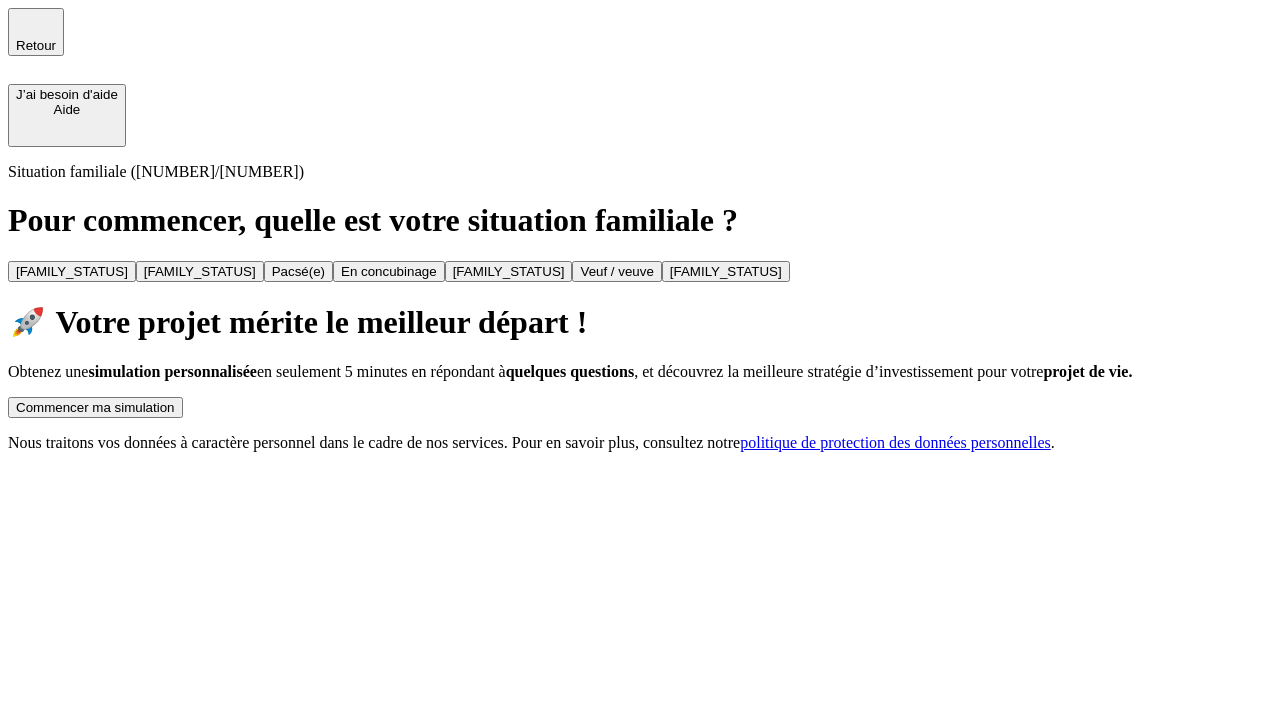 scroll, scrollTop: 0, scrollLeft: 0, axis: both 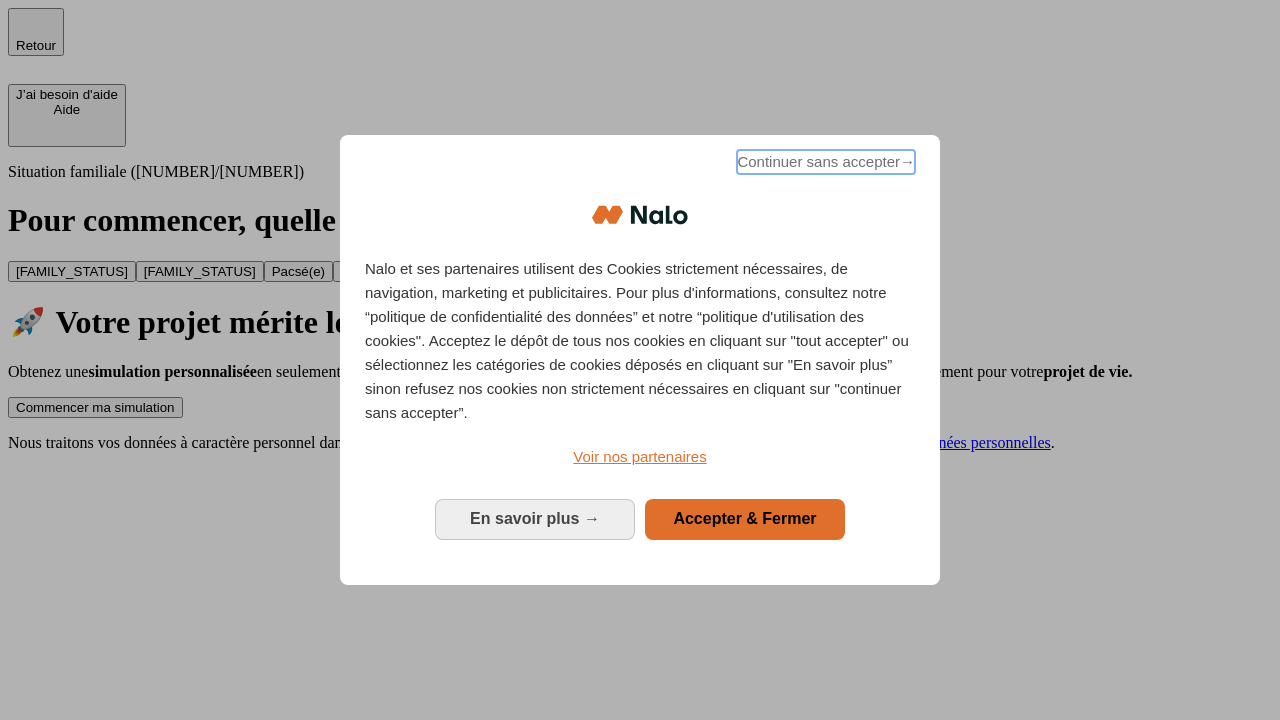click on "Continuer sans accepter  →" at bounding box center [826, 162] 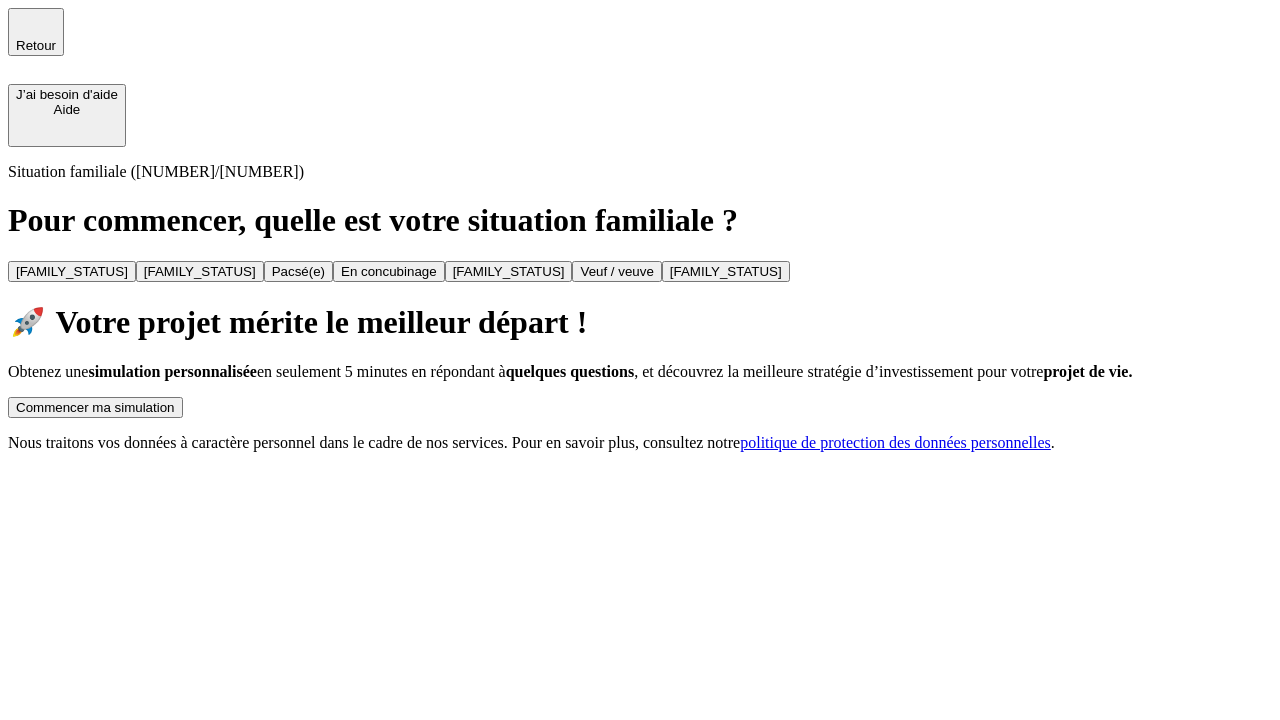 click on "Commencer ma simulation" at bounding box center (95, 407) 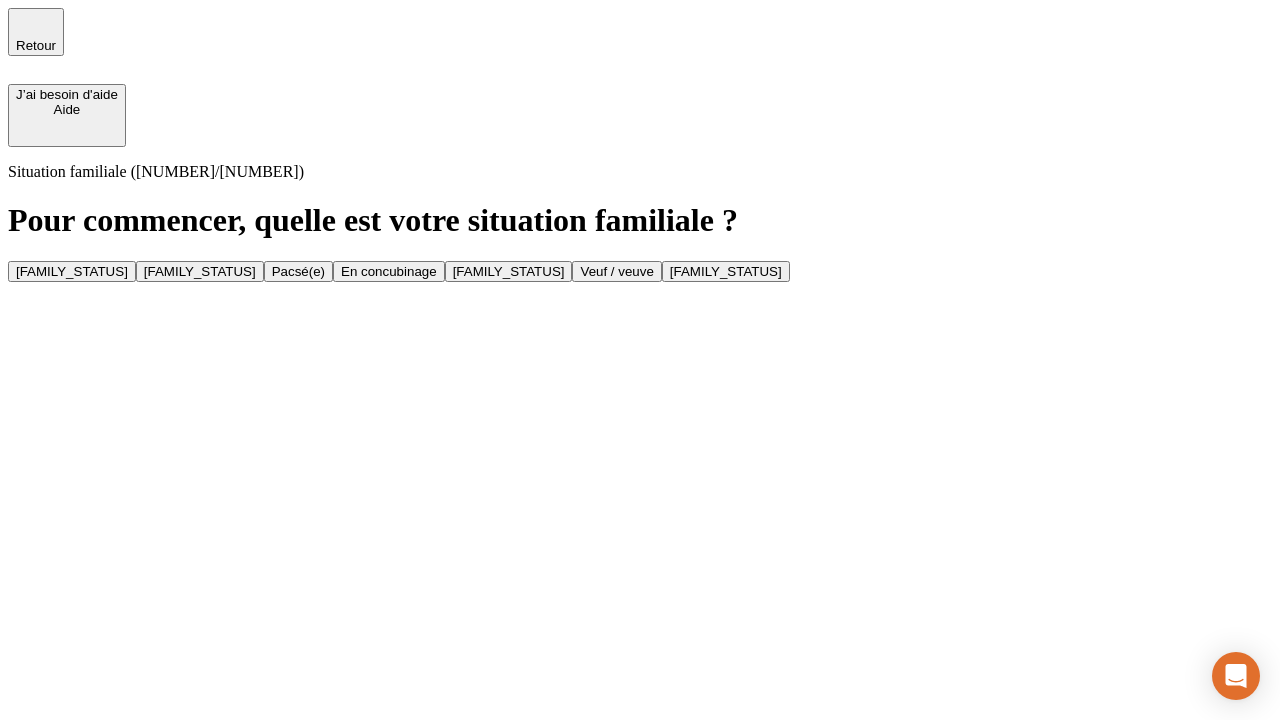 click on "Veuf / veuve" at bounding box center [616, 271] 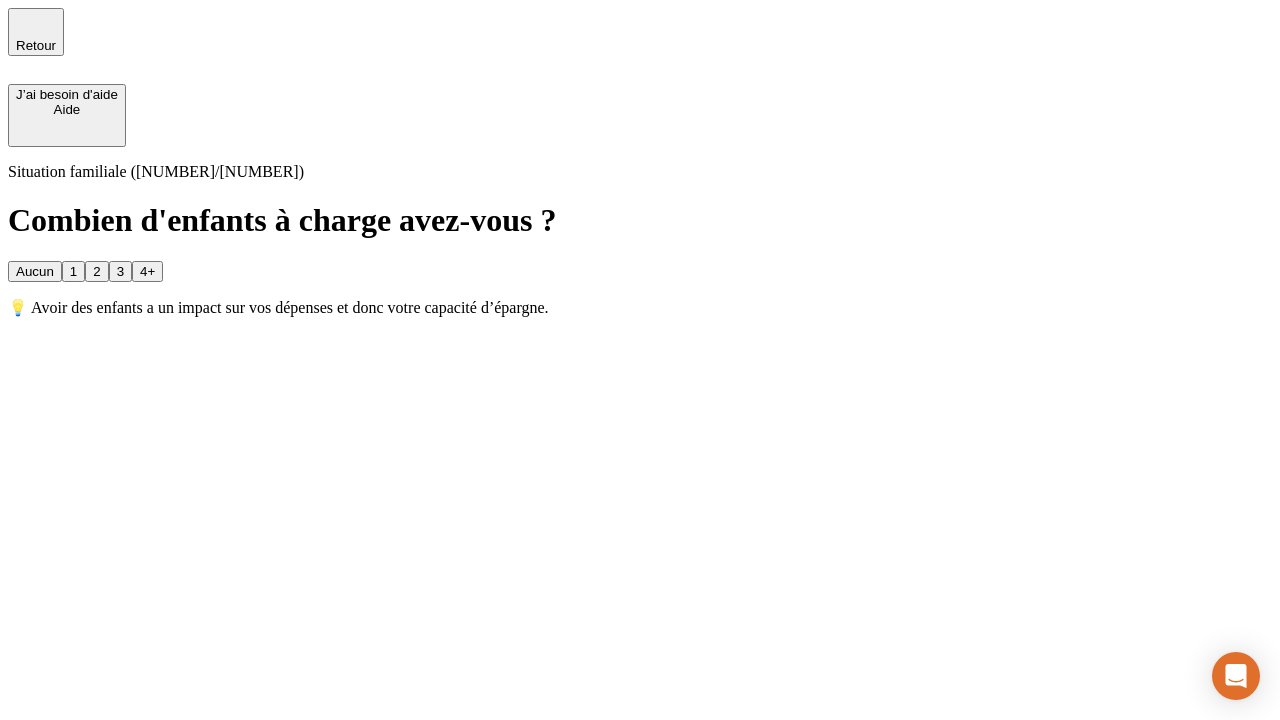 click on "Aucun" at bounding box center [35, 271] 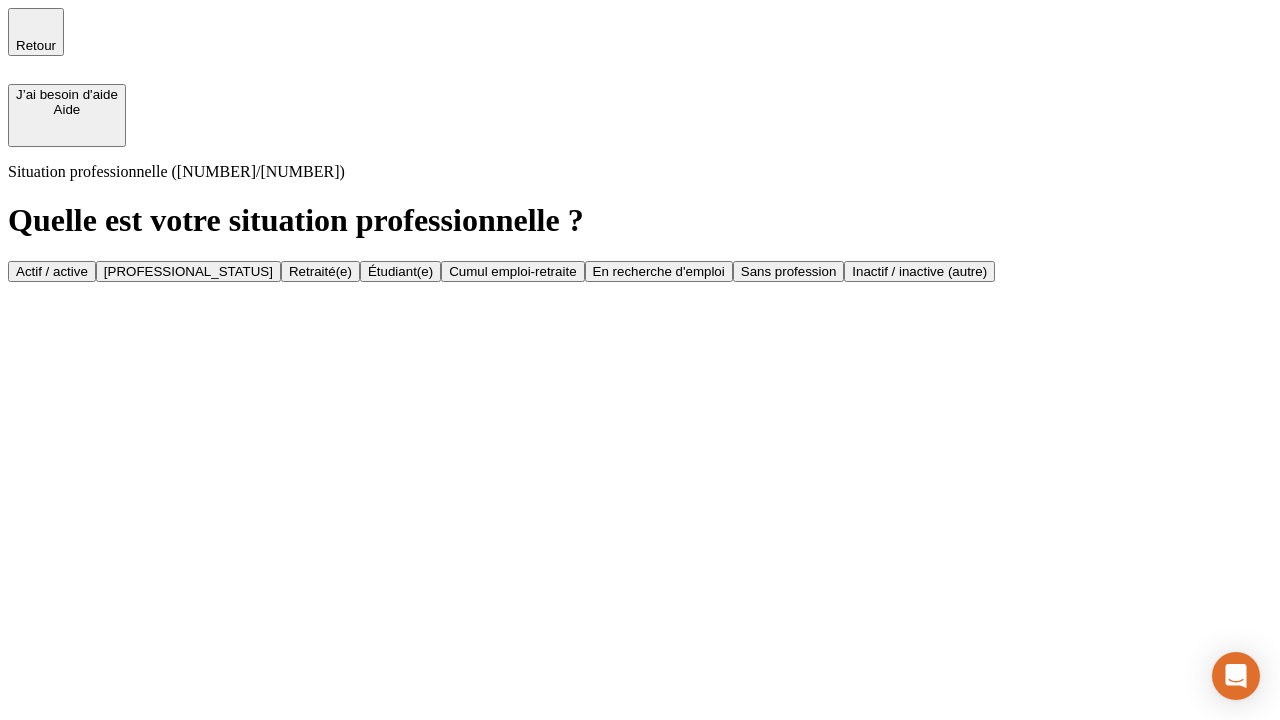 click on "Retraité(e)" at bounding box center [320, 271] 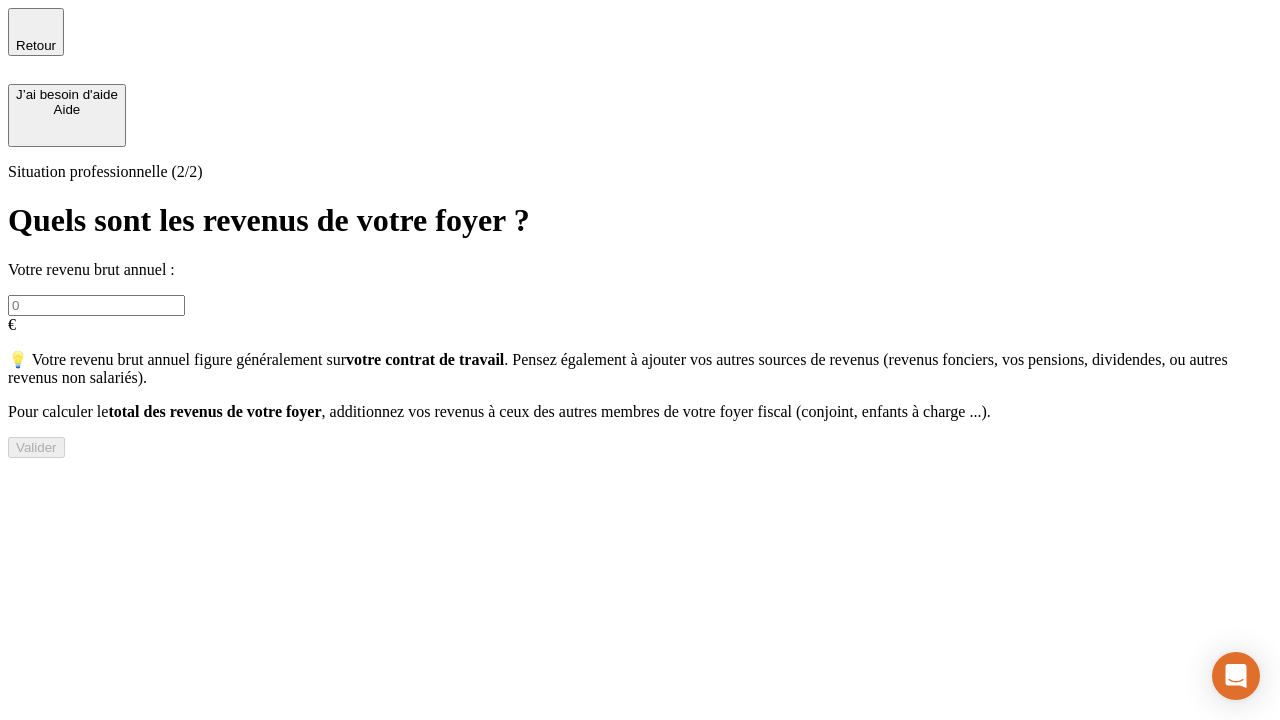 click at bounding box center [96, 305] 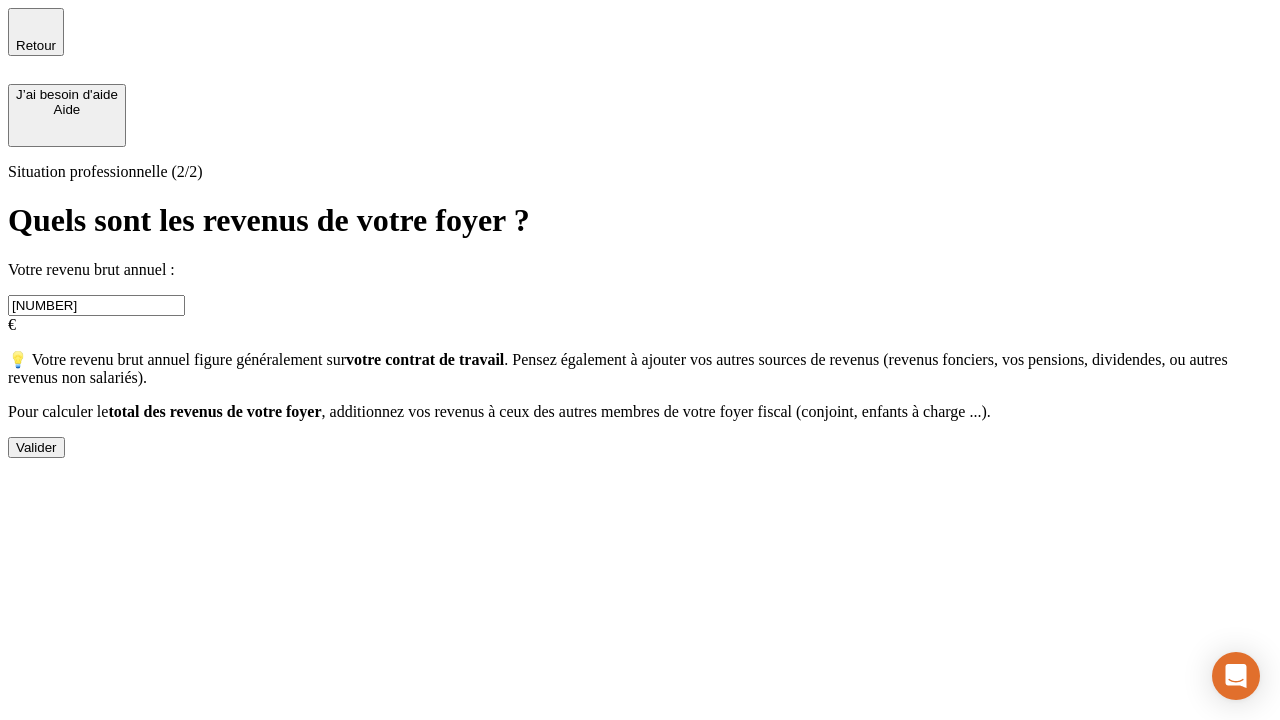 click on "Valider" at bounding box center [36, 447] 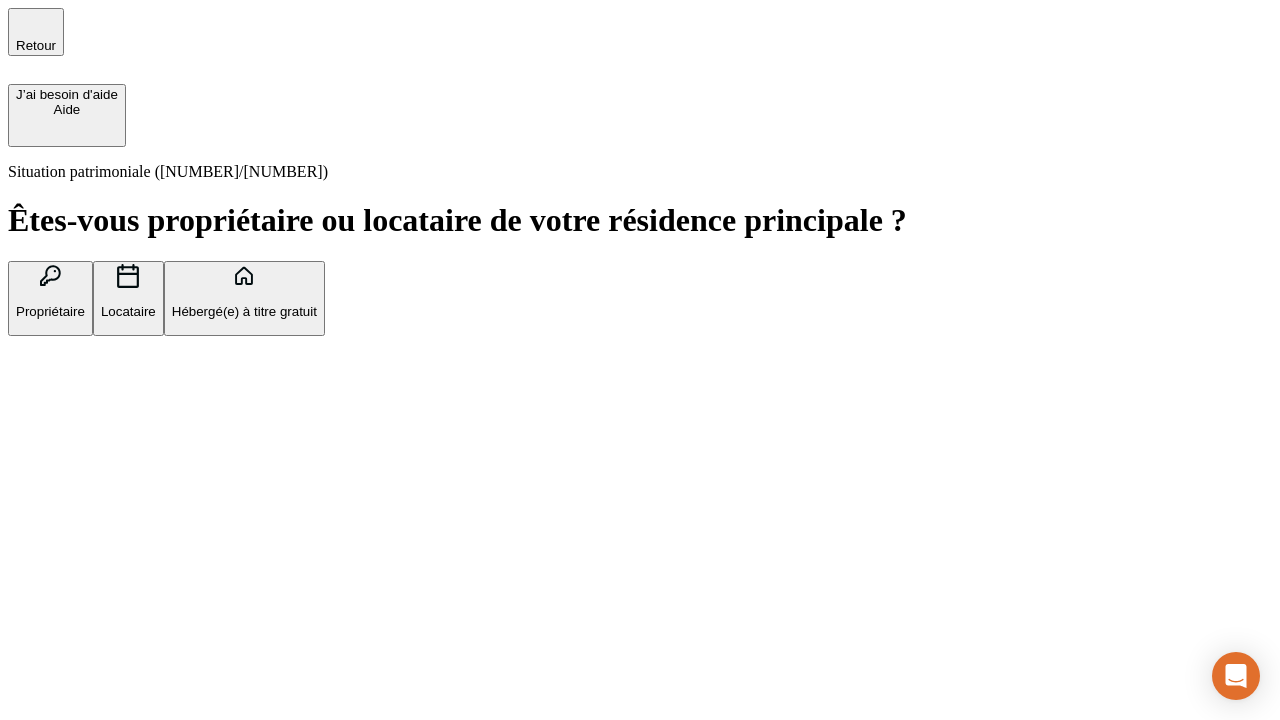 click on "Locataire" at bounding box center [128, 311] 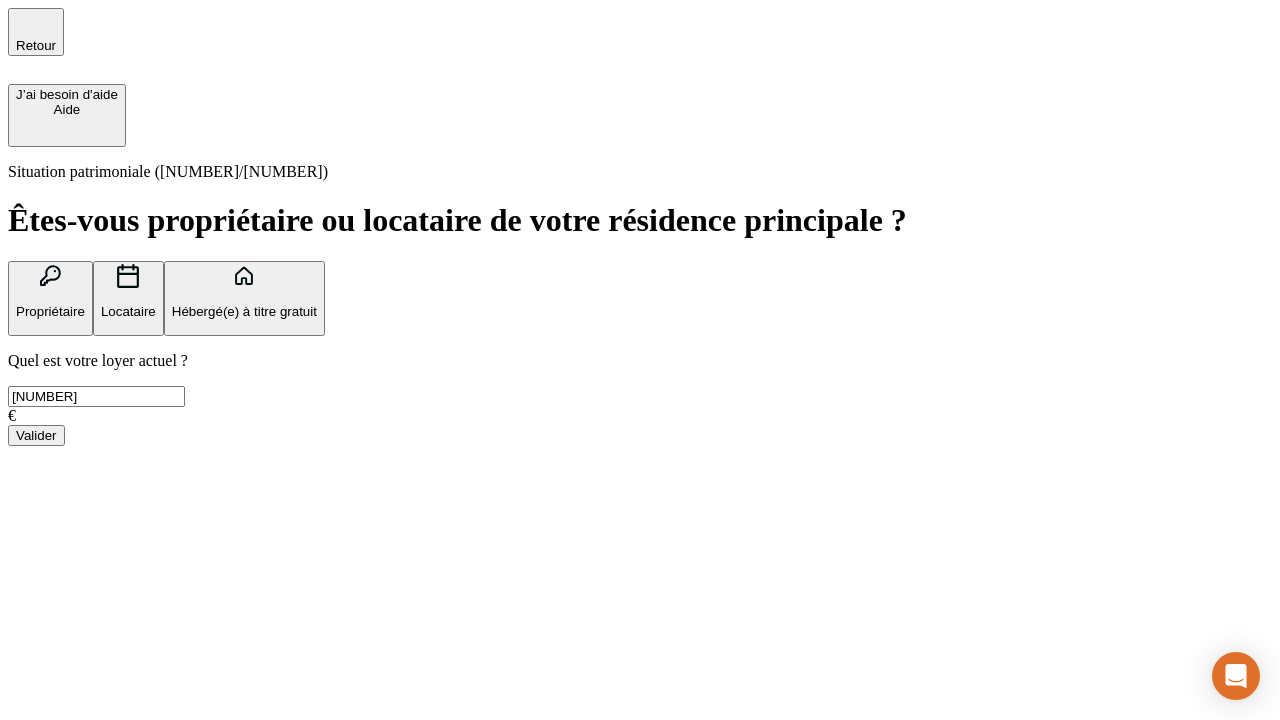 type on "[NUMBER]" 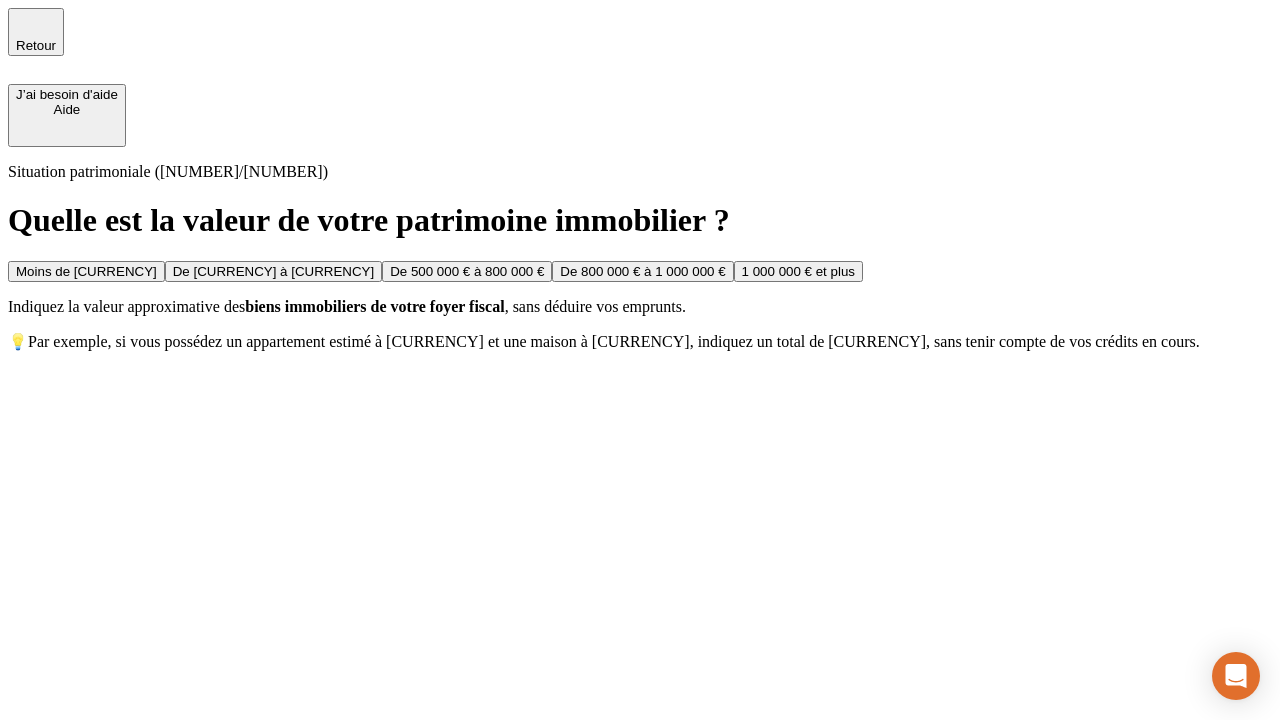 click on "De 500 000 € à 800 000 €" at bounding box center (467, 271) 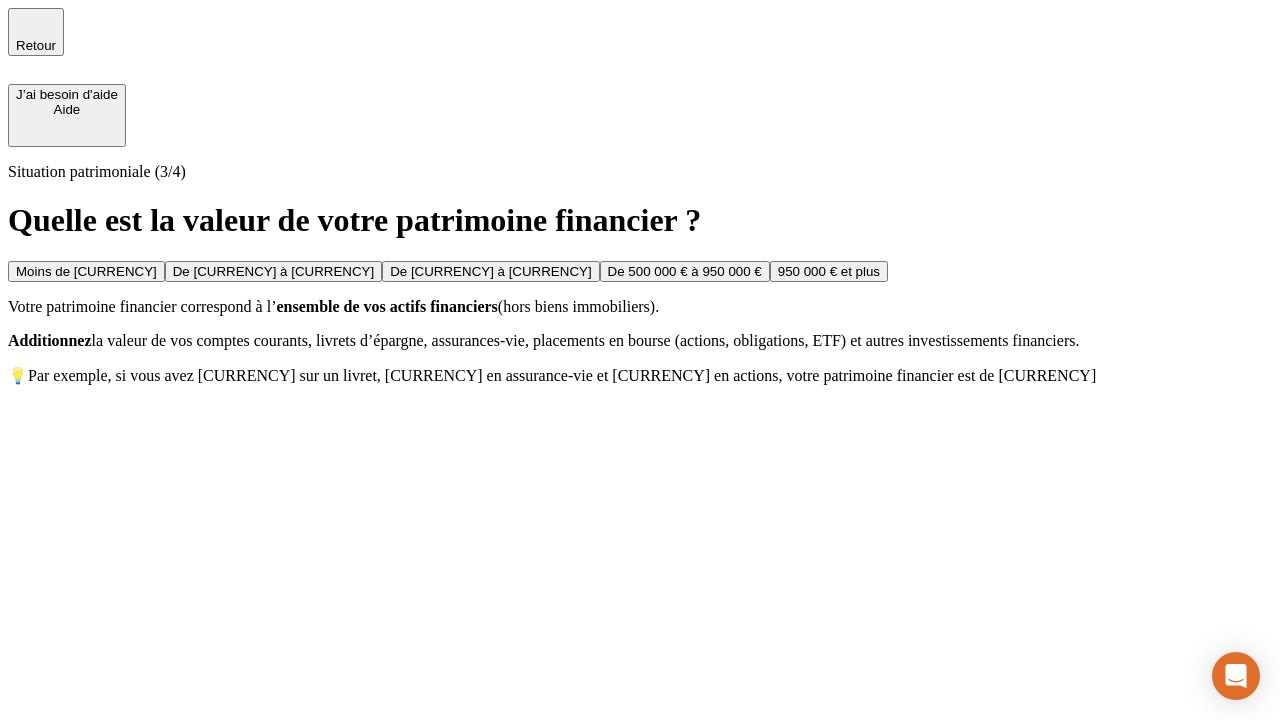 click on "Moins de [CURRENCY]" at bounding box center (86, 271) 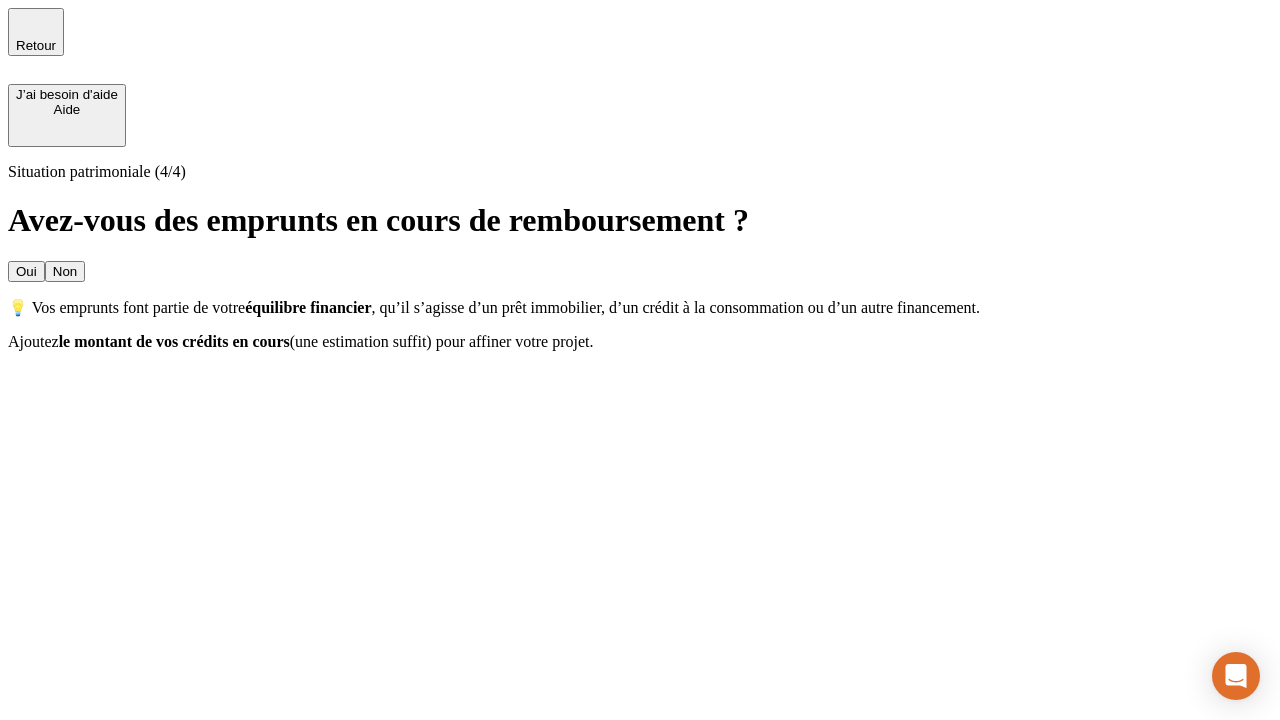 click on "Oui" at bounding box center (26, 271) 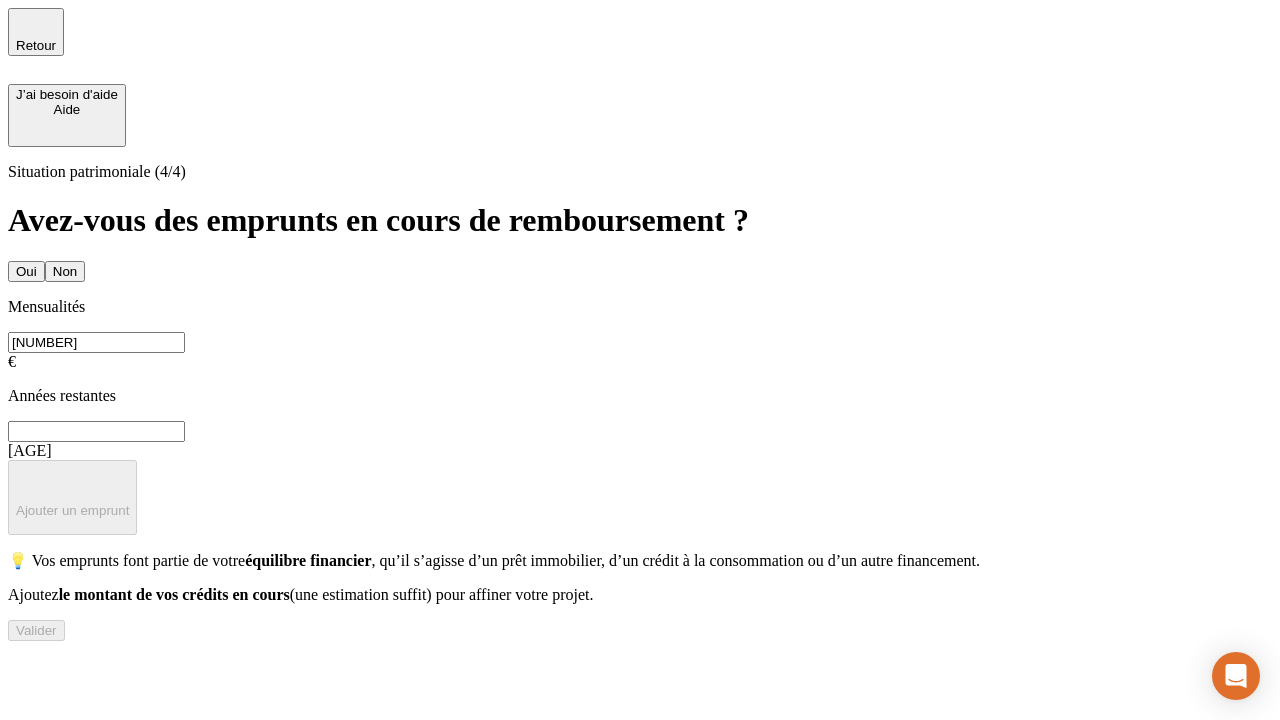 type on "[NUMBER]" 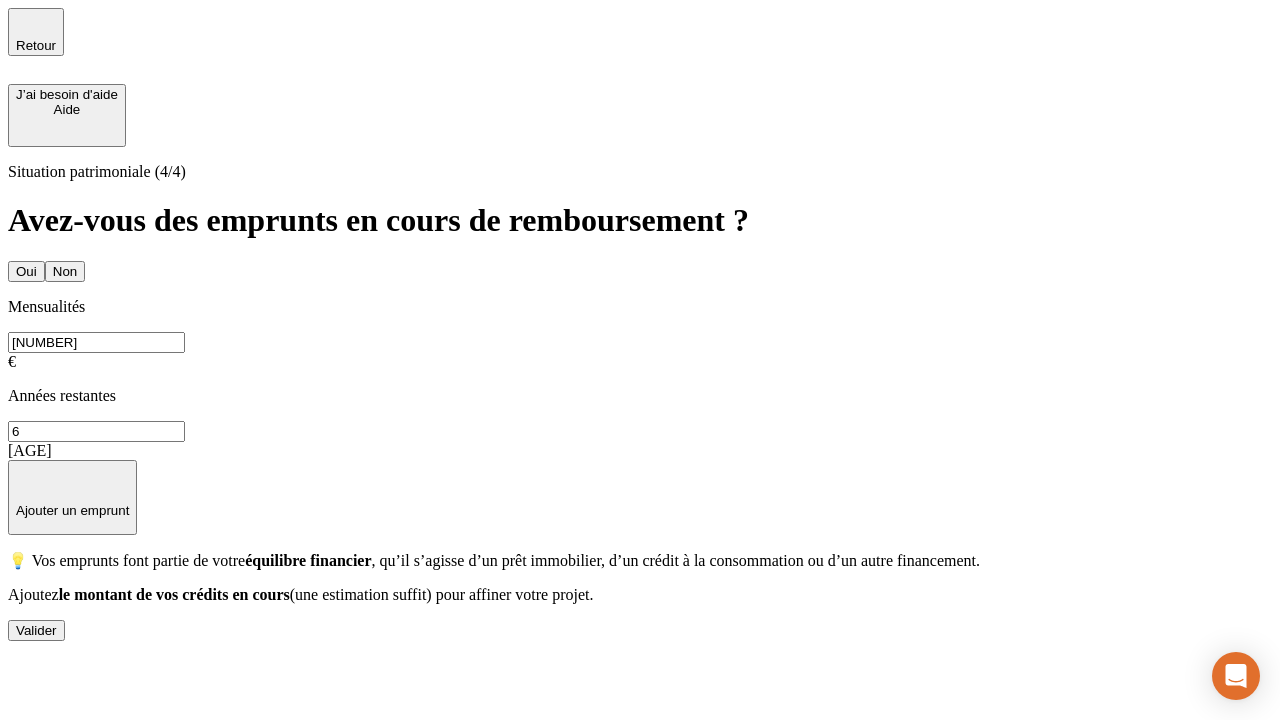 type on "6" 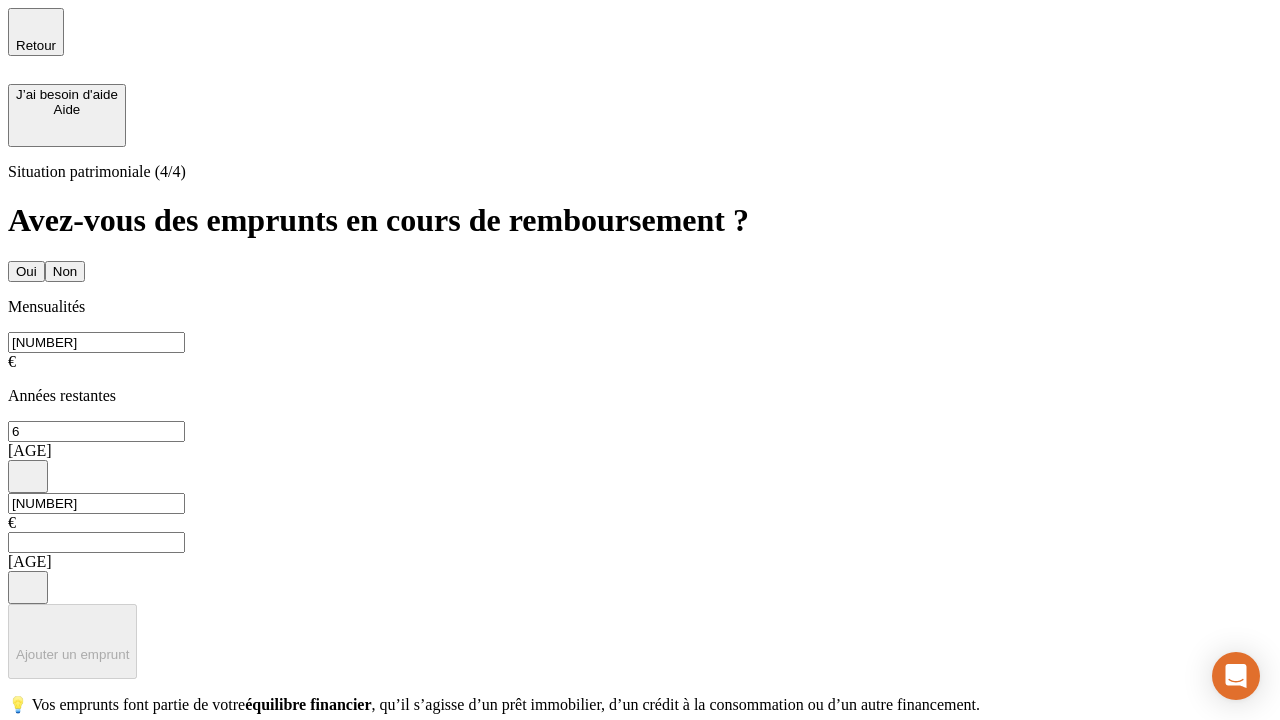type on "[NUMBER]" 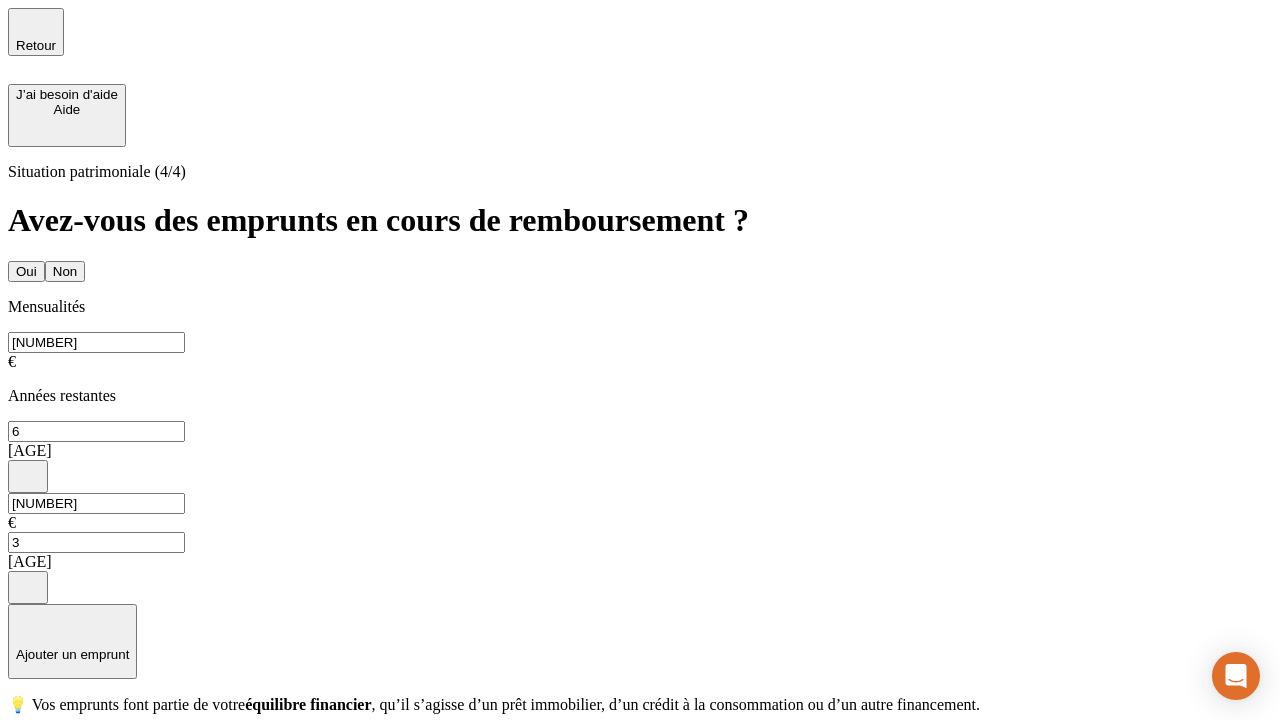 click on "Valider" at bounding box center [36, 774] 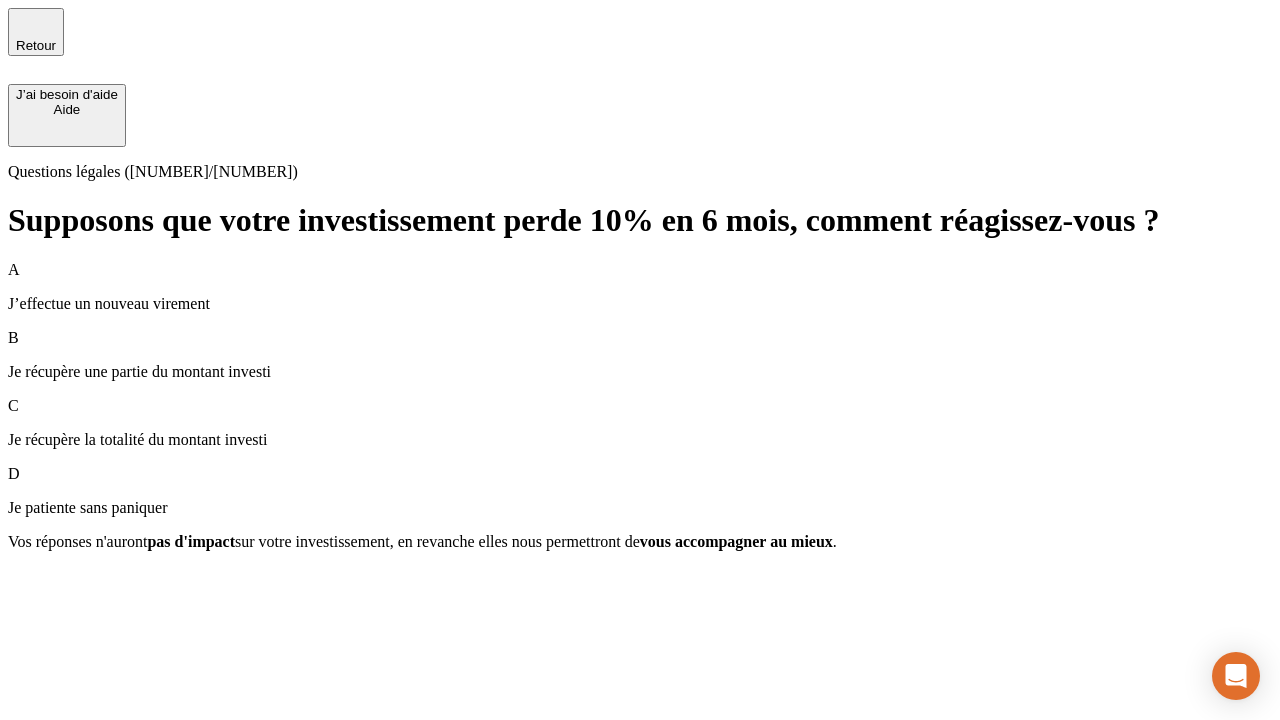click on "Je récupère une partie du montant investi" at bounding box center [640, 372] 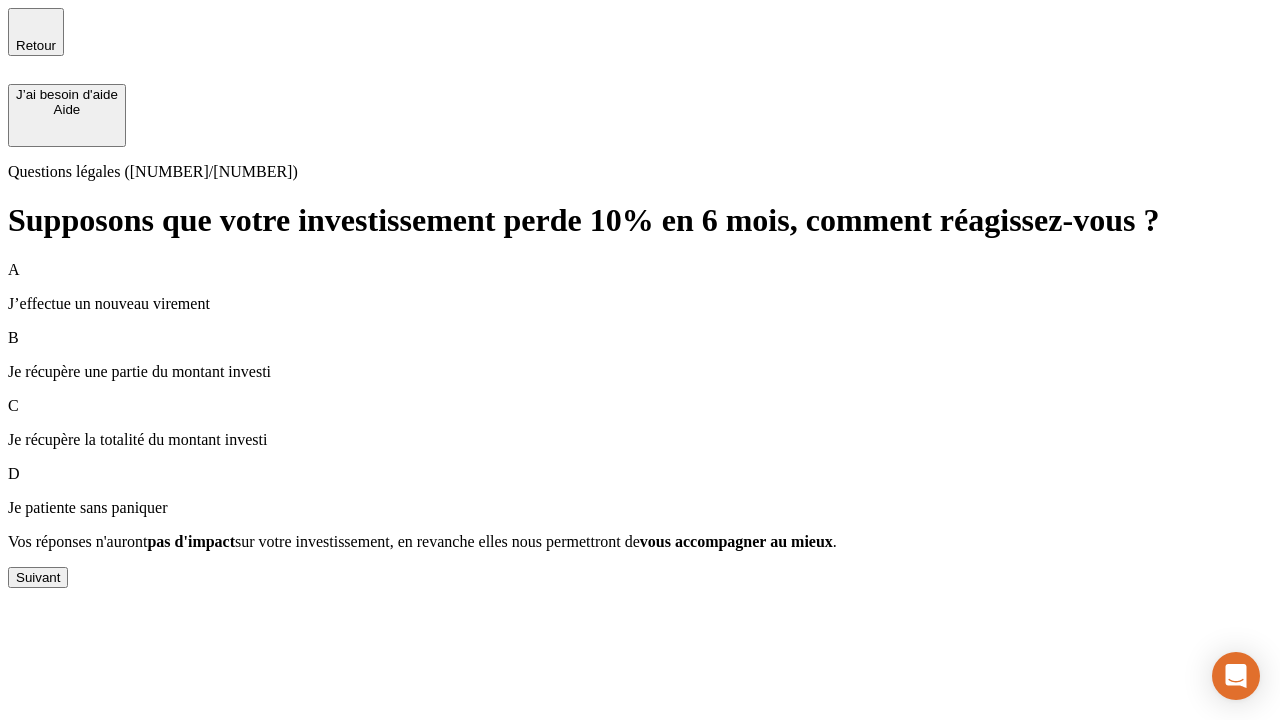 click on "Suivant" at bounding box center [38, 577] 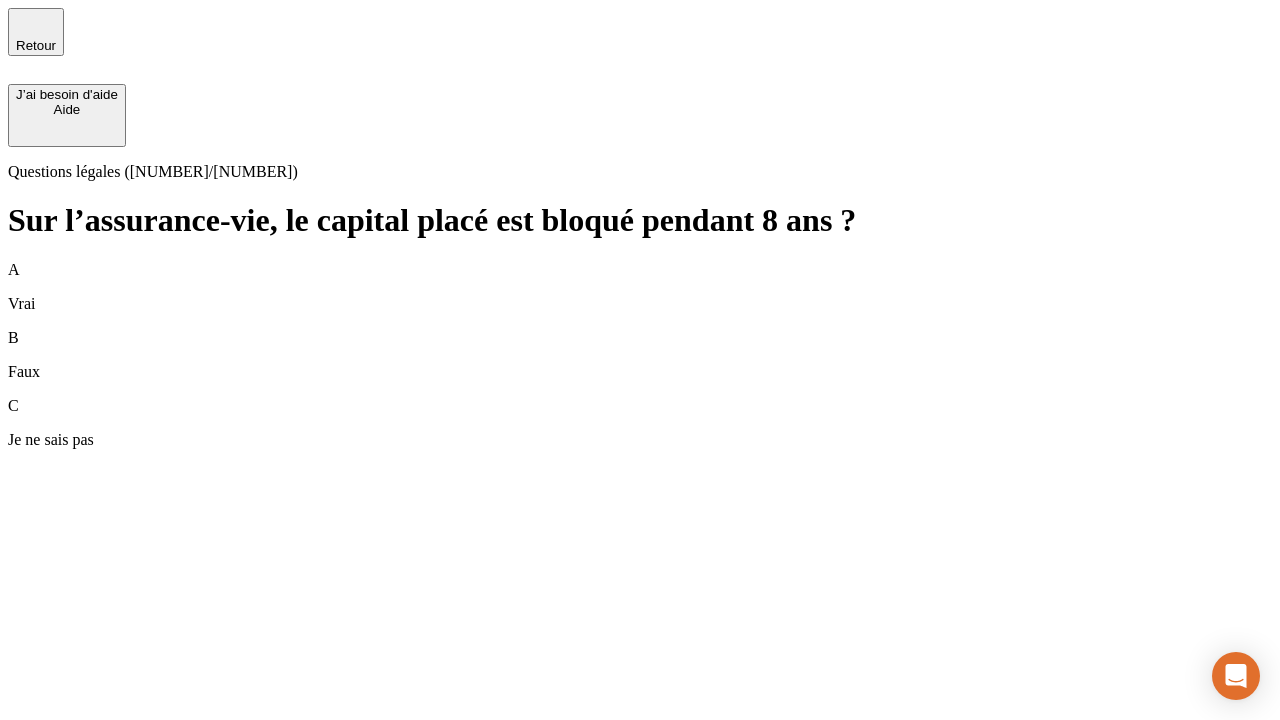 click on "[LAST] [LAST]" at bounding box center [640, 355] 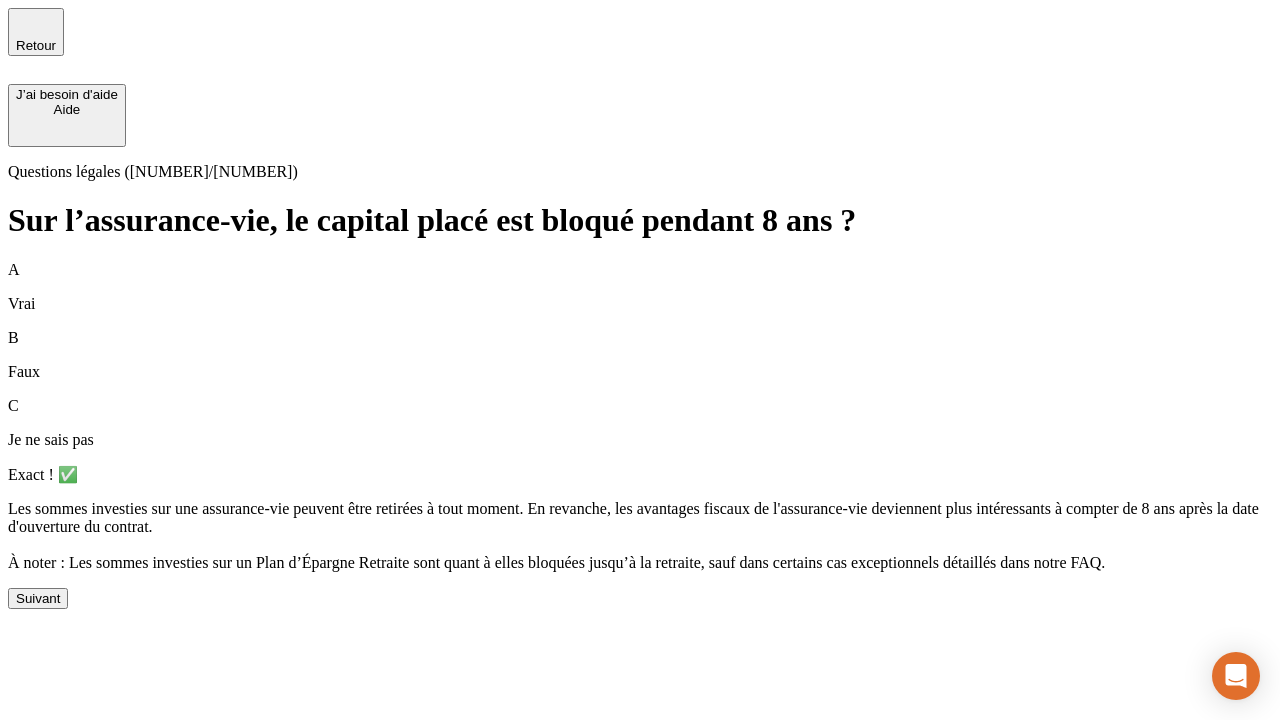 click on "Suivant" at bounding box center (38, 598) 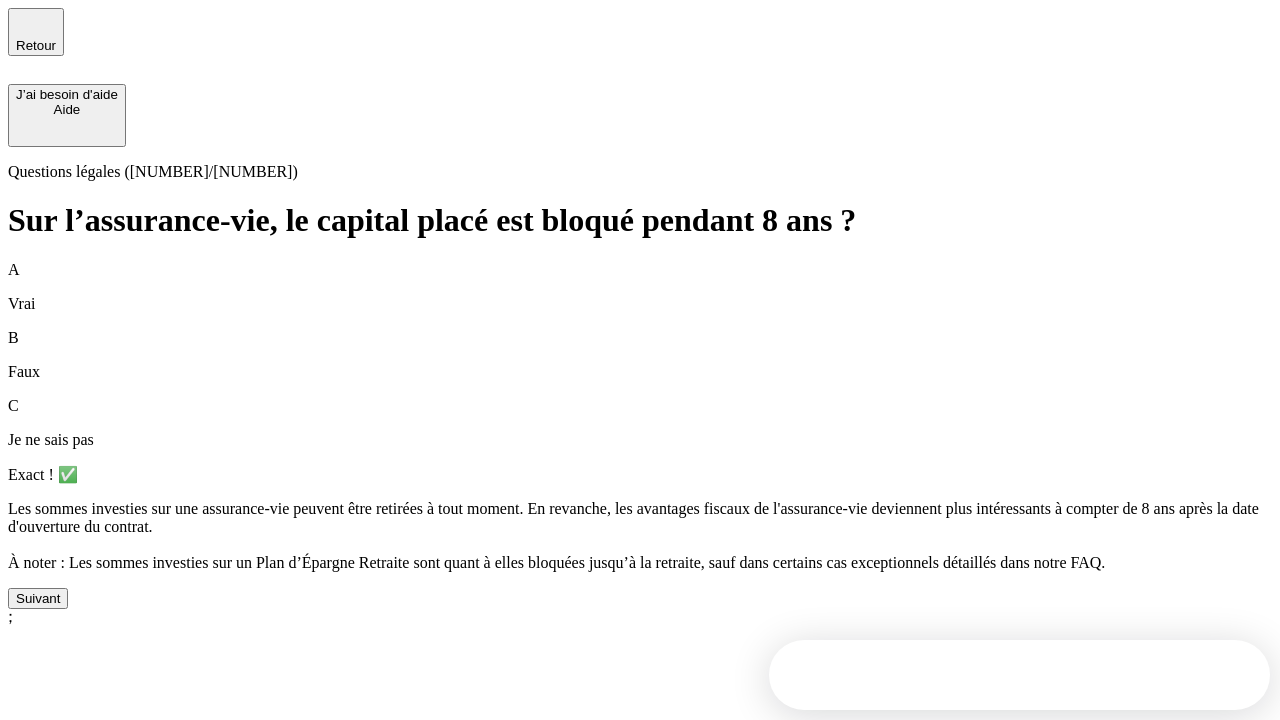 scroll, scrollTop: 18, scrollLeft: 0, axis: vertical 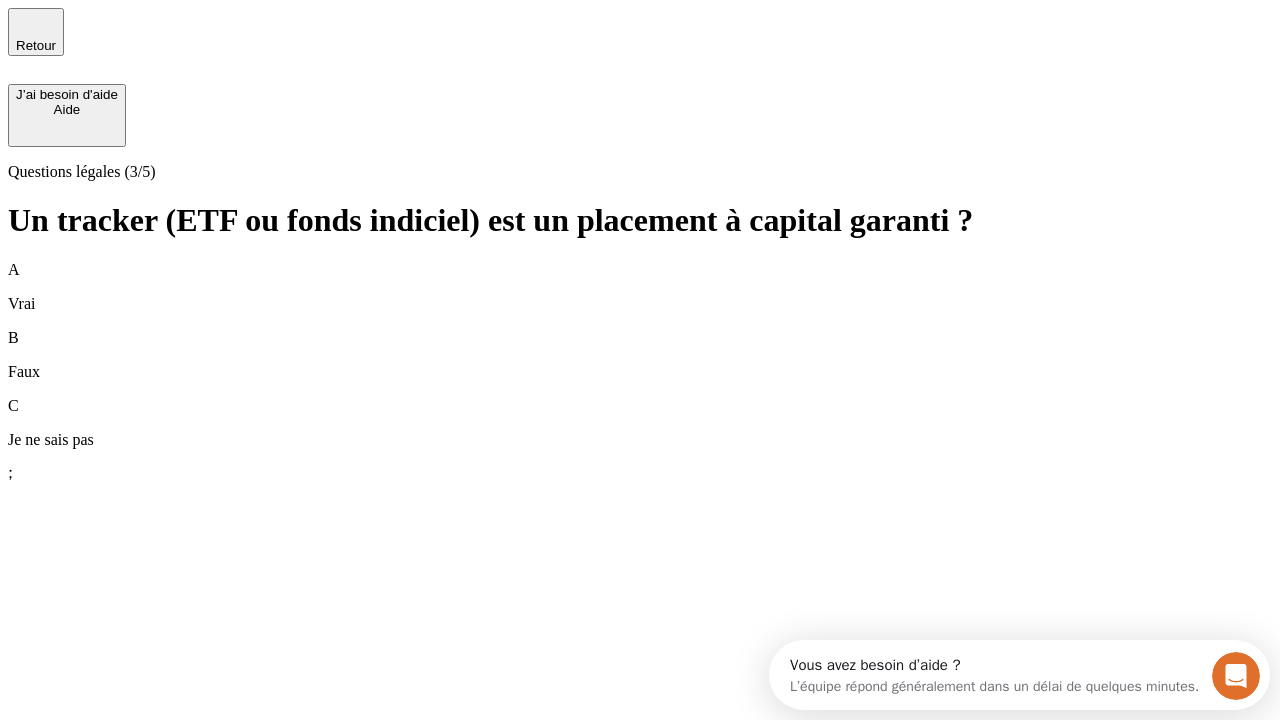 click on "[LAST] [LAST]" at bounding box center (640, 355) 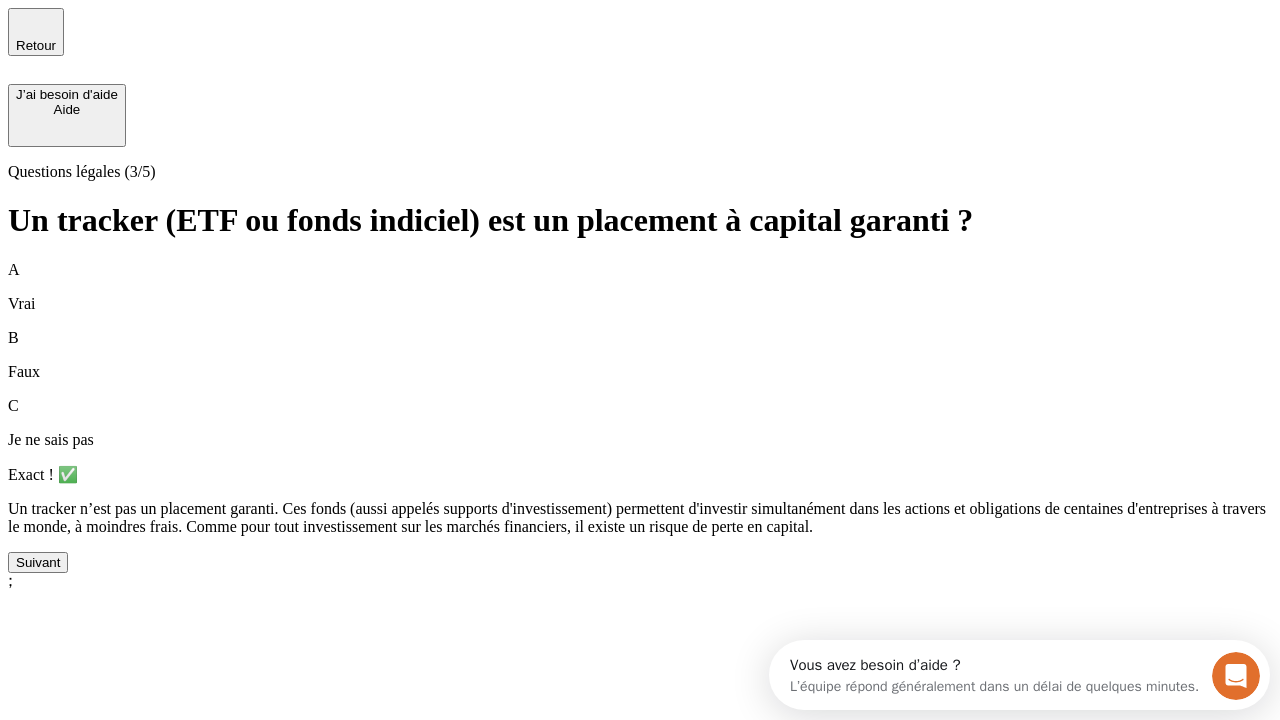 click on "Suivant" at bounding box center [38, 562] 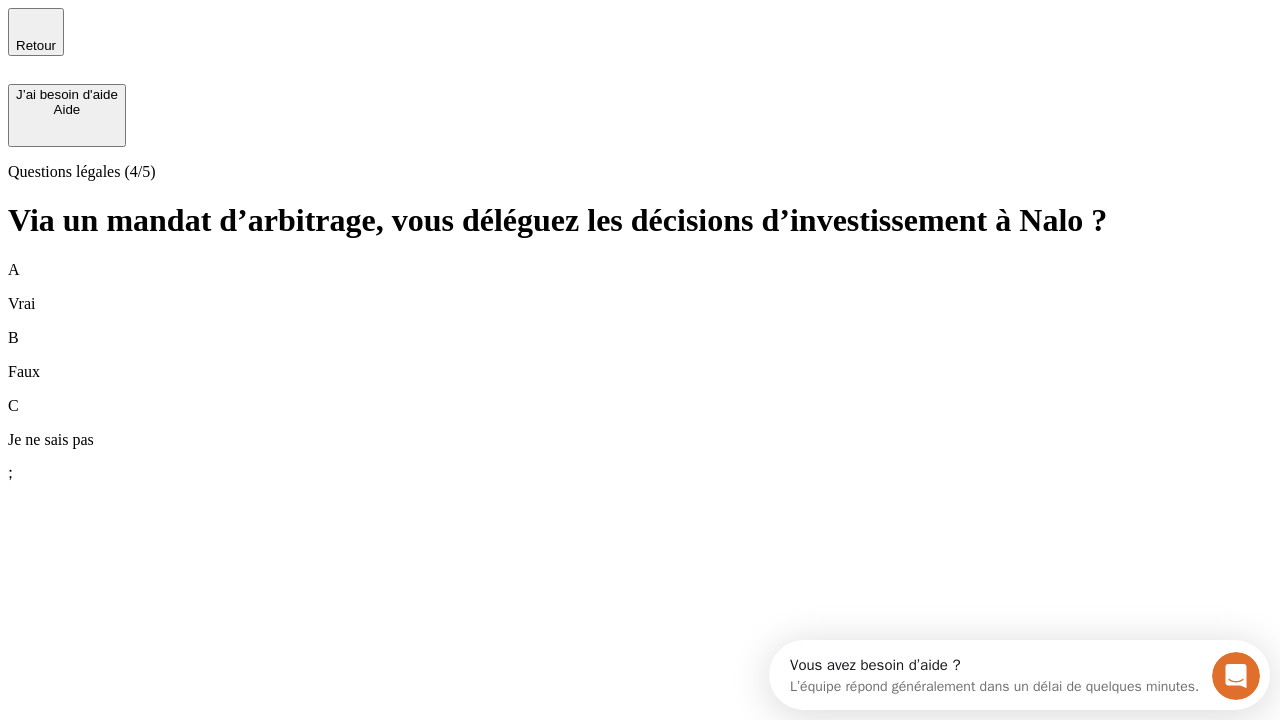 click on "A Vrai" at bounding box center (640, 287) 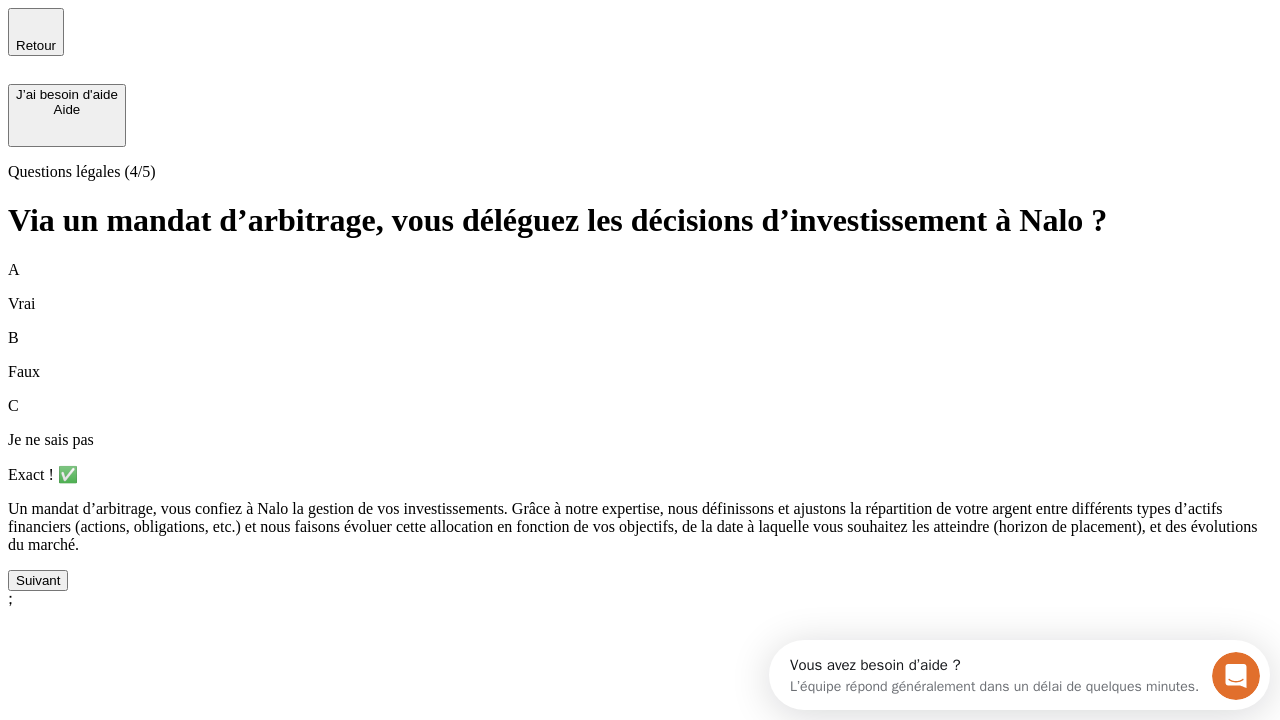 click on "Suivant" at bounding box center (38, 580) 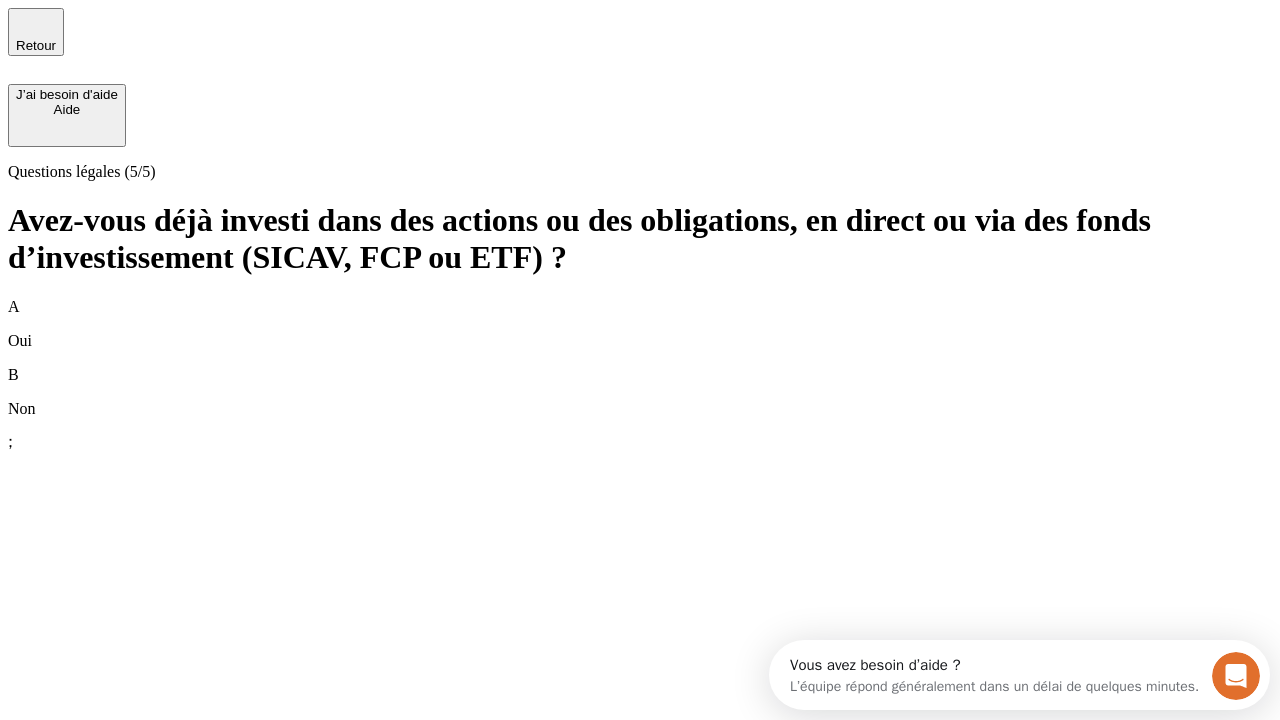 click on "B Non" at bounding box center (640, 392) 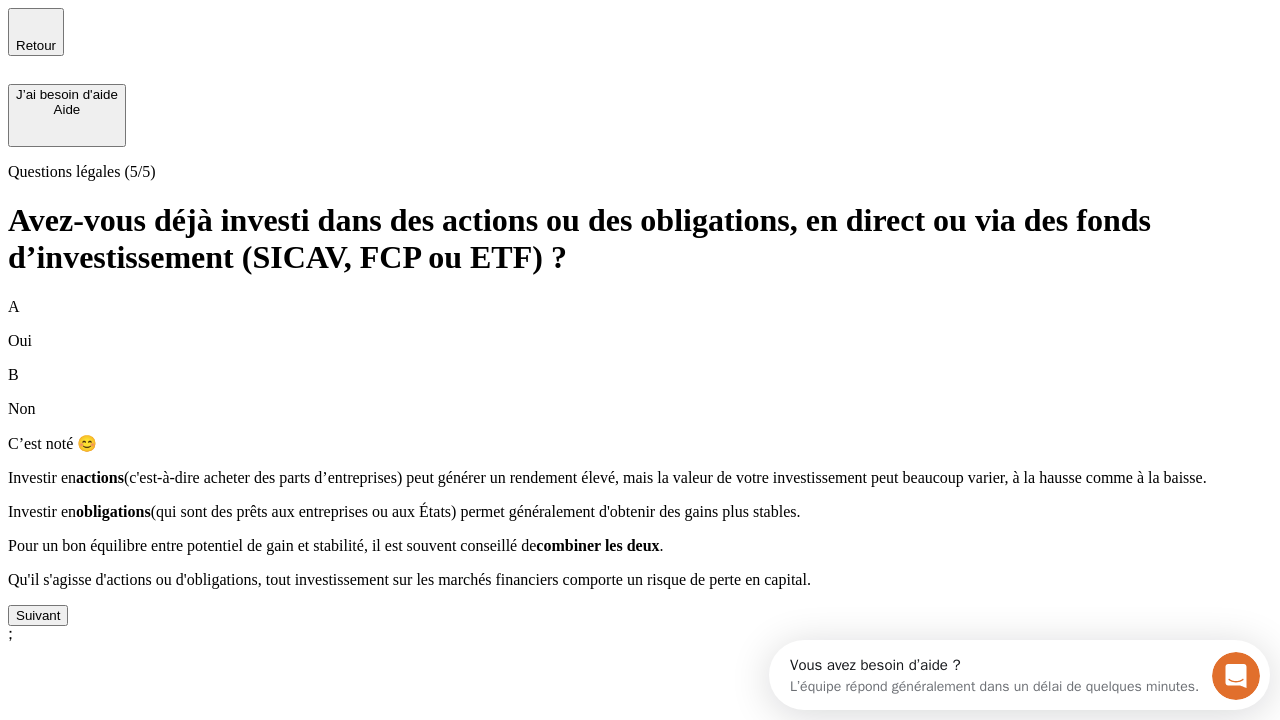 click on "Suivant" at bounding box center (38, 615) 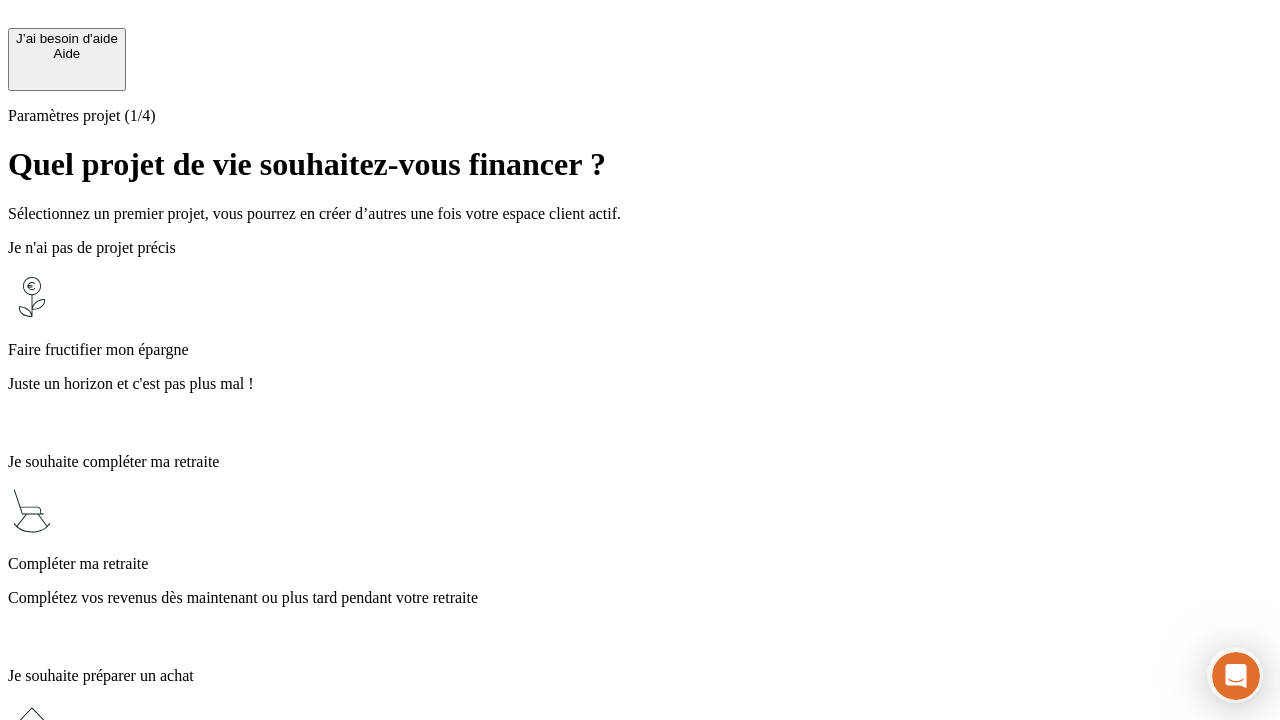 click on "Complétez vos revenus dès maintenant ou plus tard pendant votre retraite" at bounding box center [640, 598] 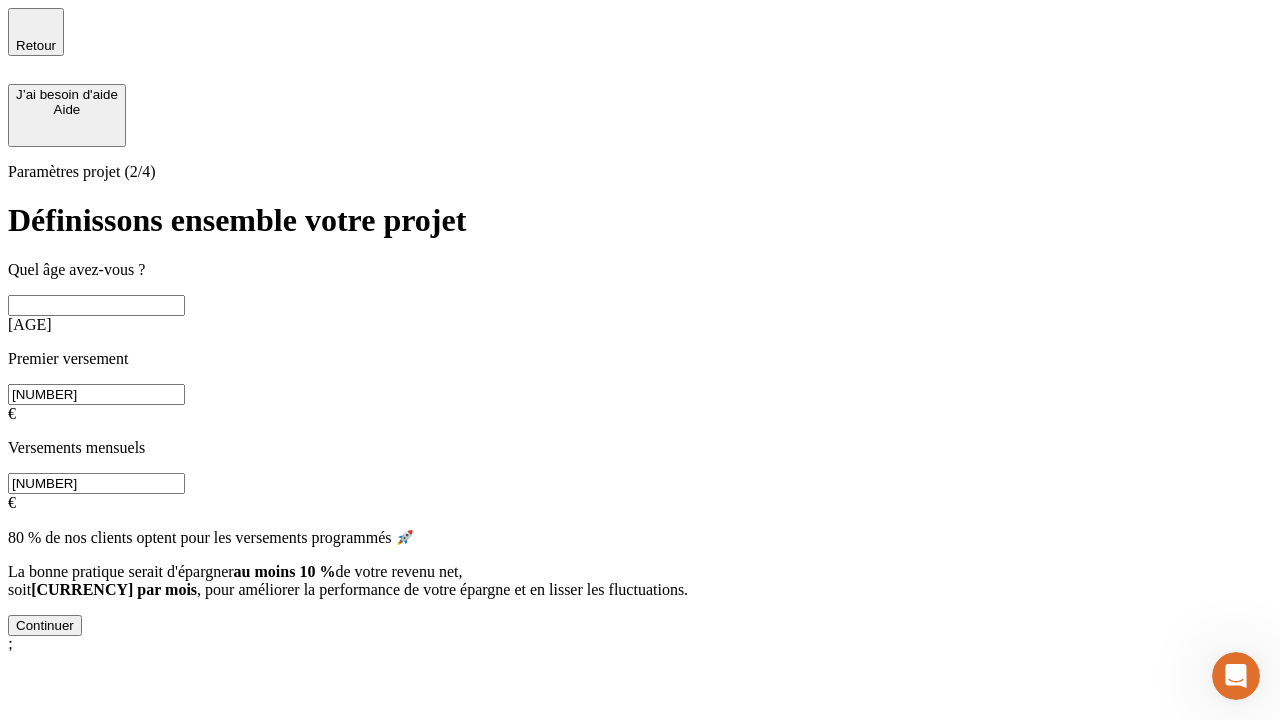 scroll, scrollTop: 0, scrollLeft: 0, axis: both 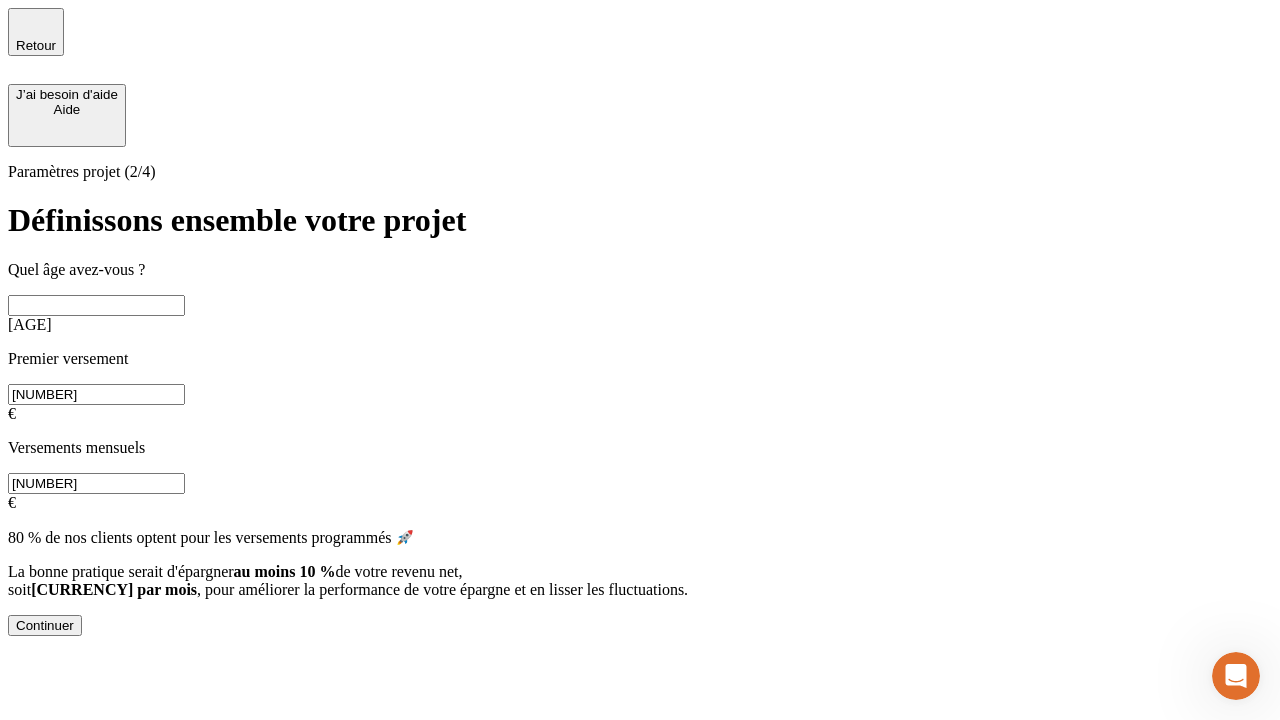 click at bounding box center (96, 305) 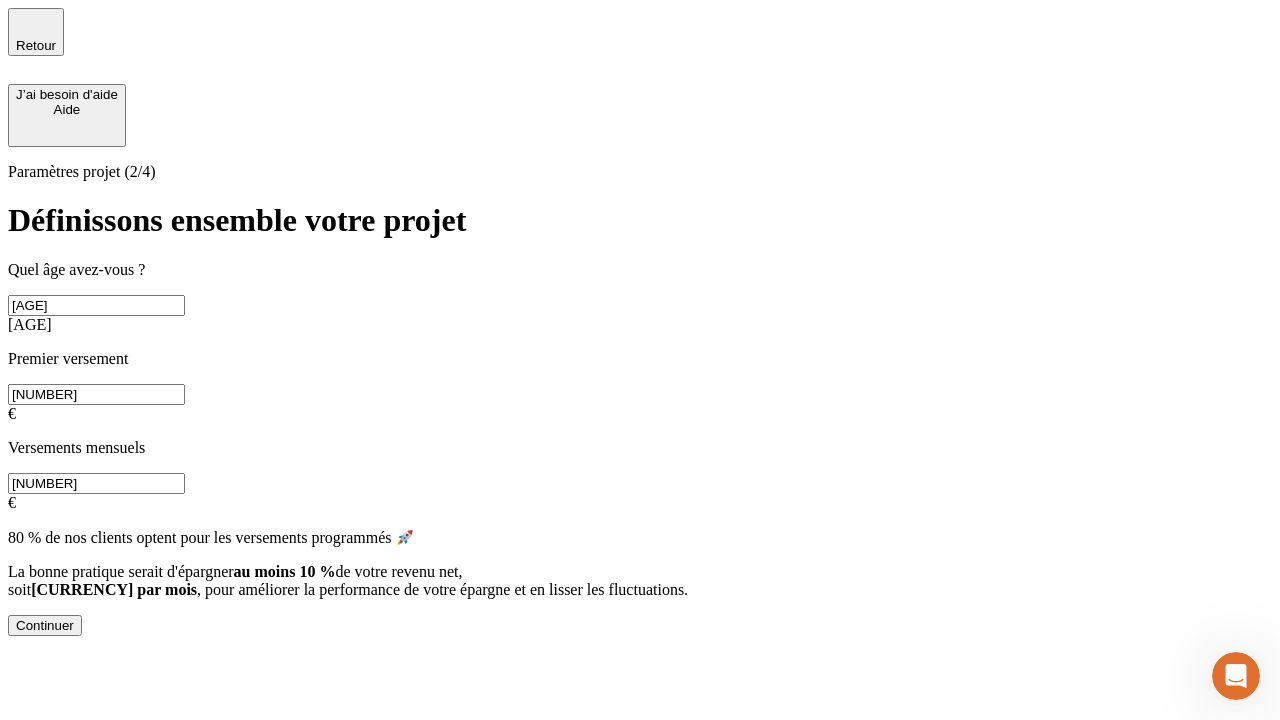 type on "[AGE]" 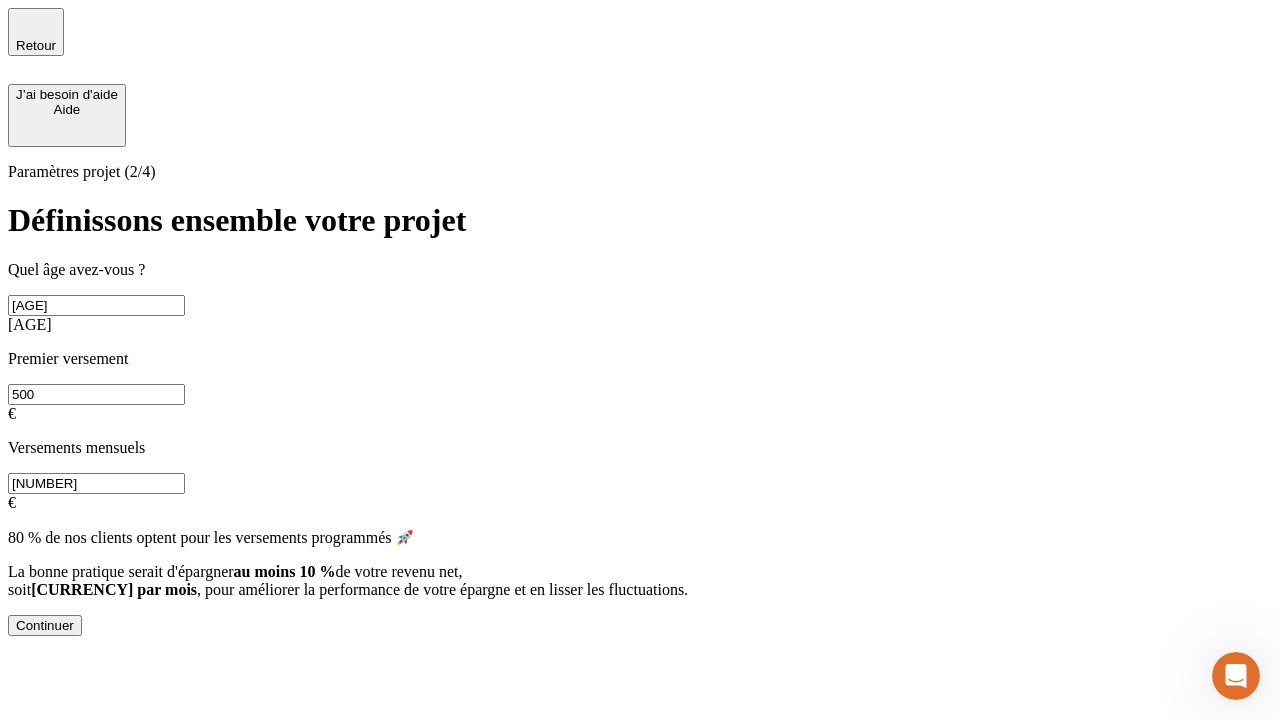 type on "500" 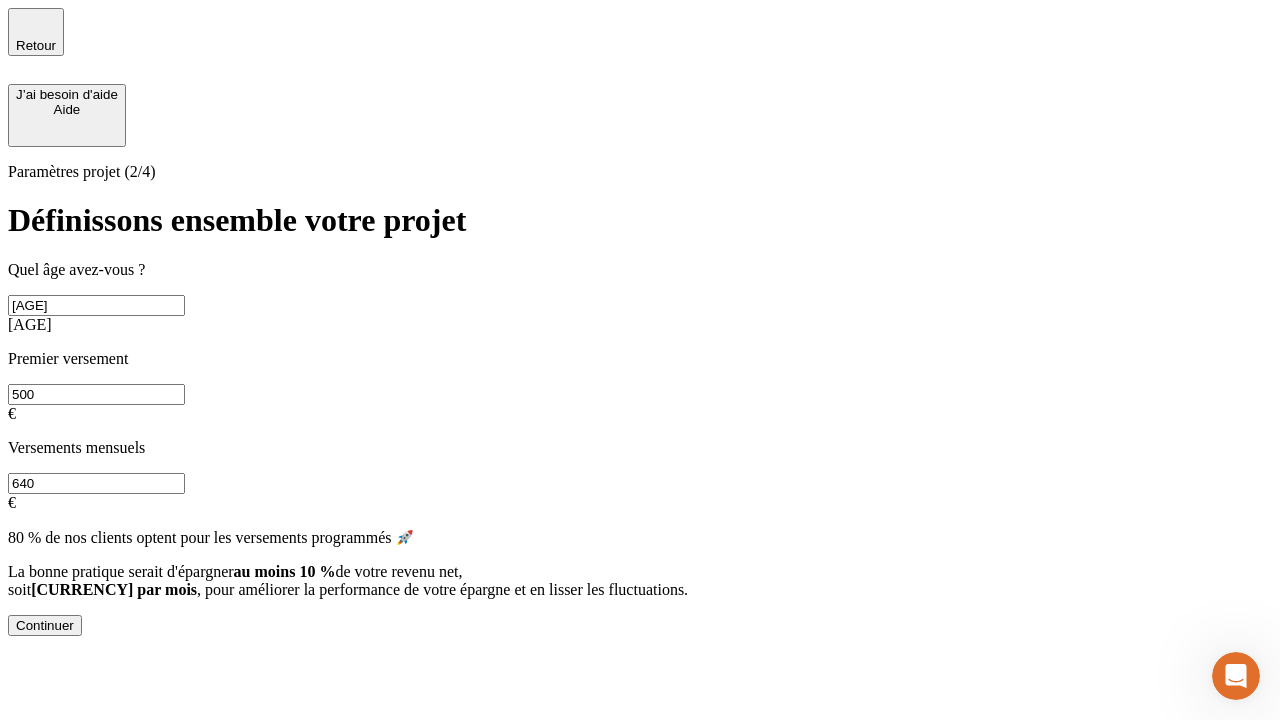 type on "640" 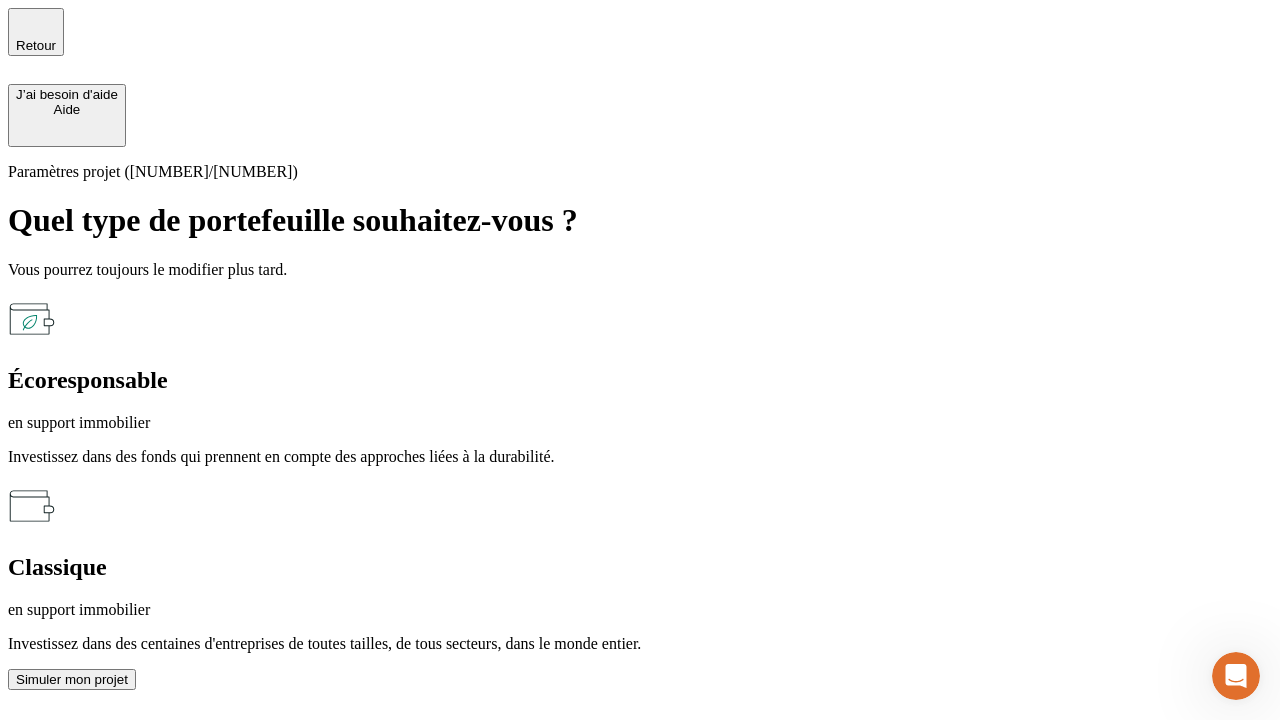 click on "Simuler mon projet" at bounding box center (72, 679) 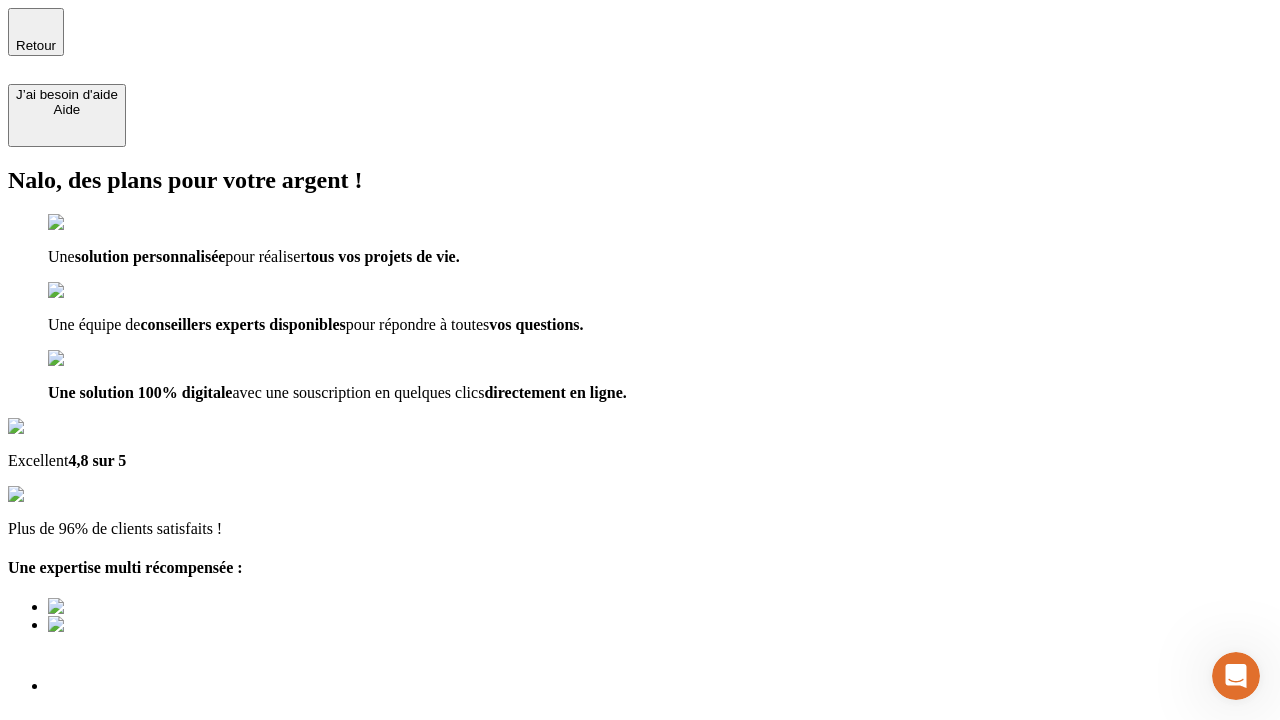 click on "Découvrir ma simulation" at bounding box center [87, 924] 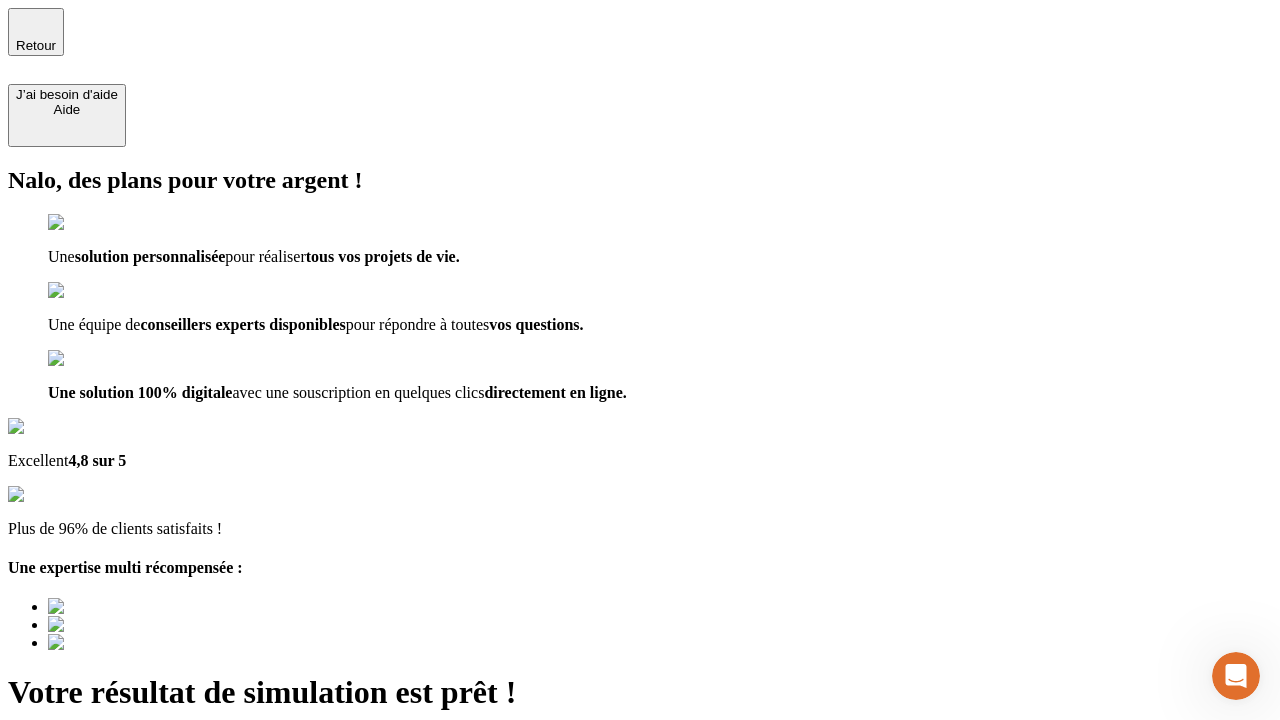 type on "[EMAIL]" 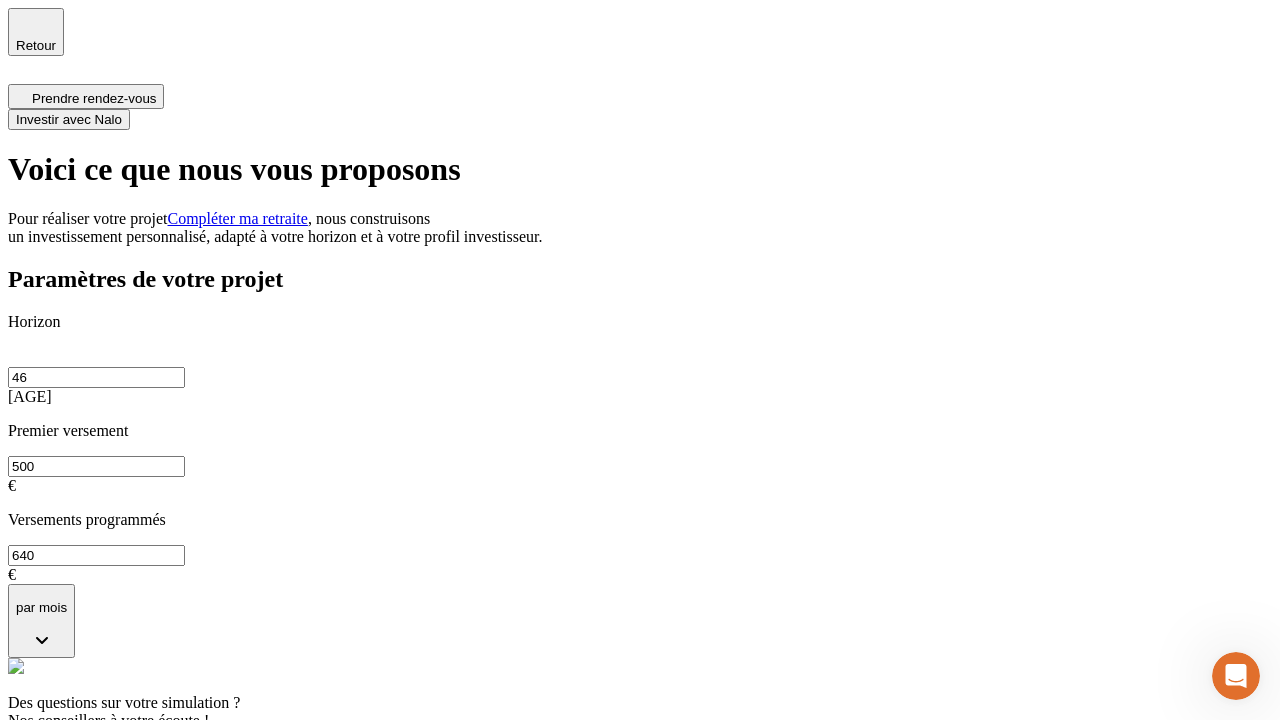 click on "Investir avec Nalo" at bounding box center (69, 119) 